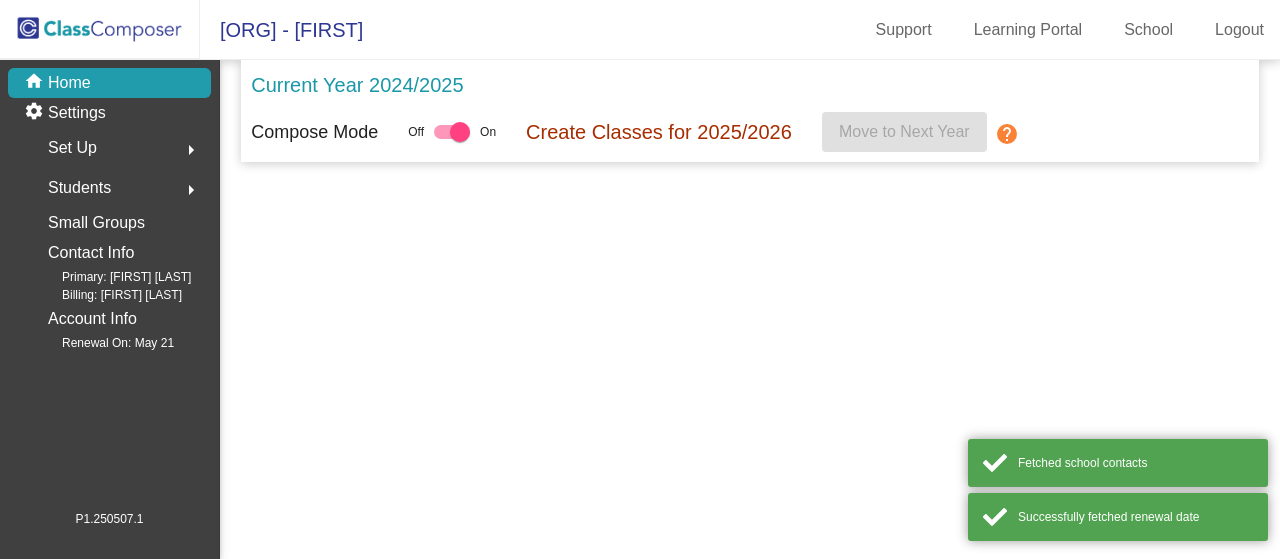 scroll, scrollTop: 0, scrollLeft: 0, axis: both 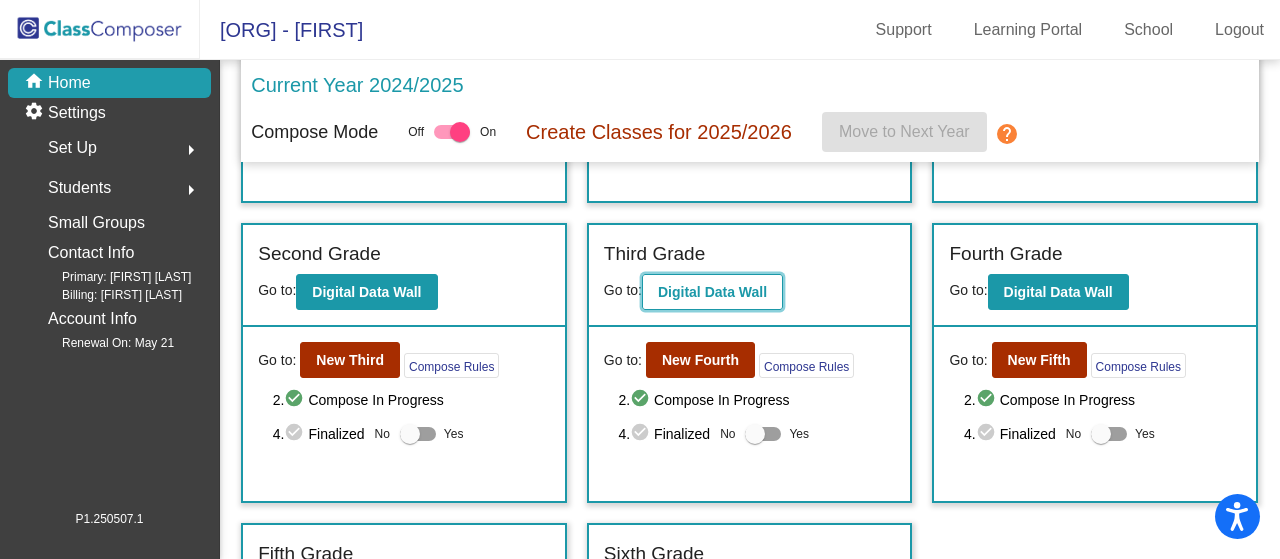 click on "Digital Data Wall" 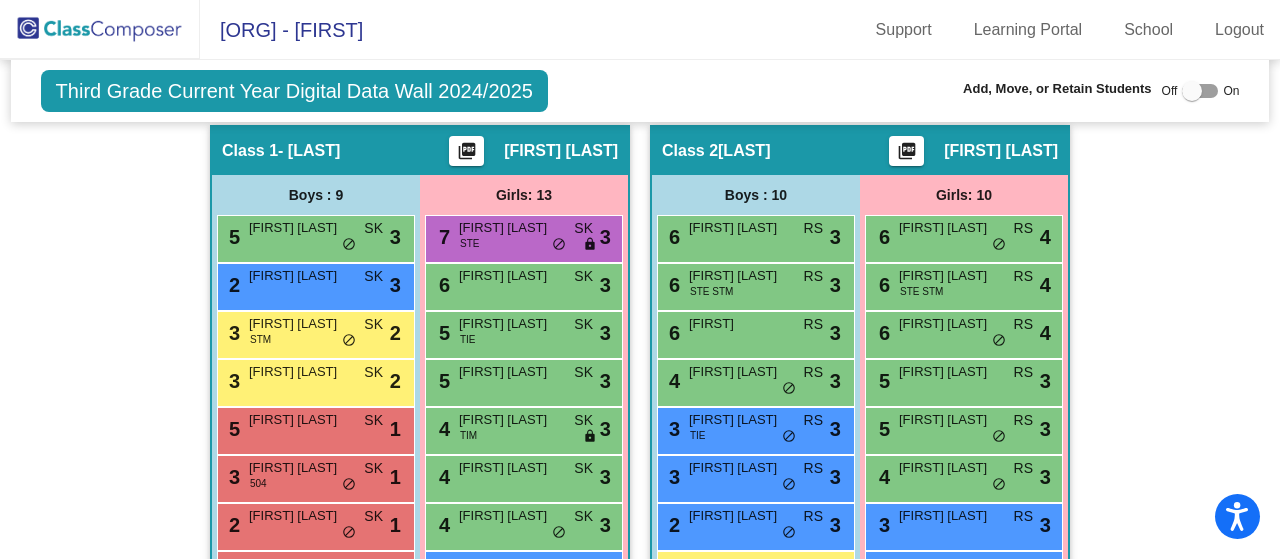 scroll, scrollTop: 600, scrollLeft: 0, axis: vertical 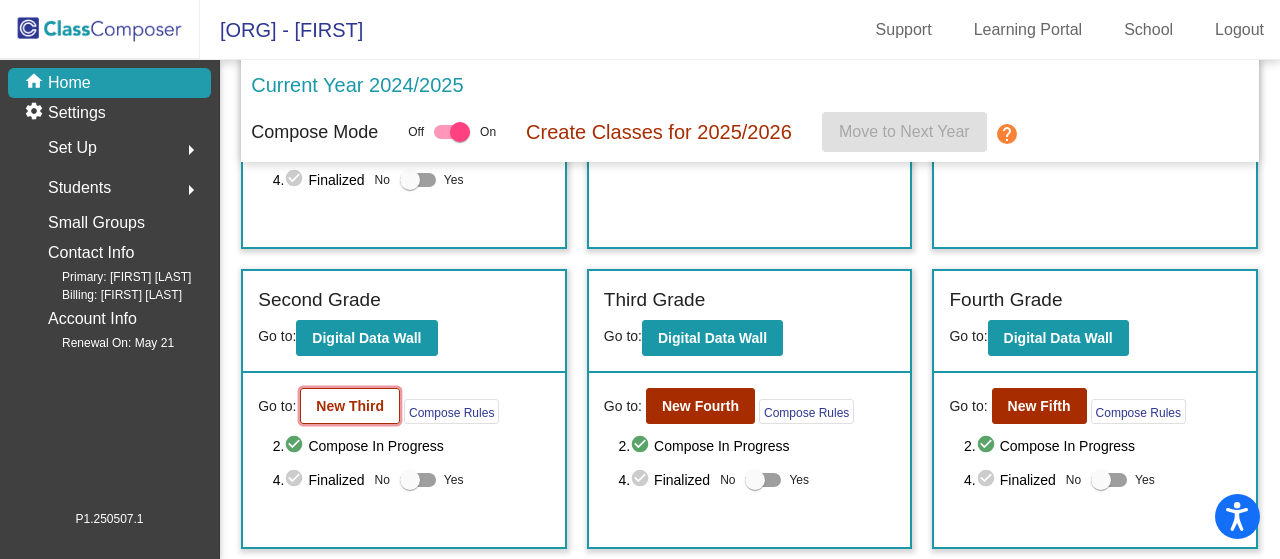click on "New Third" 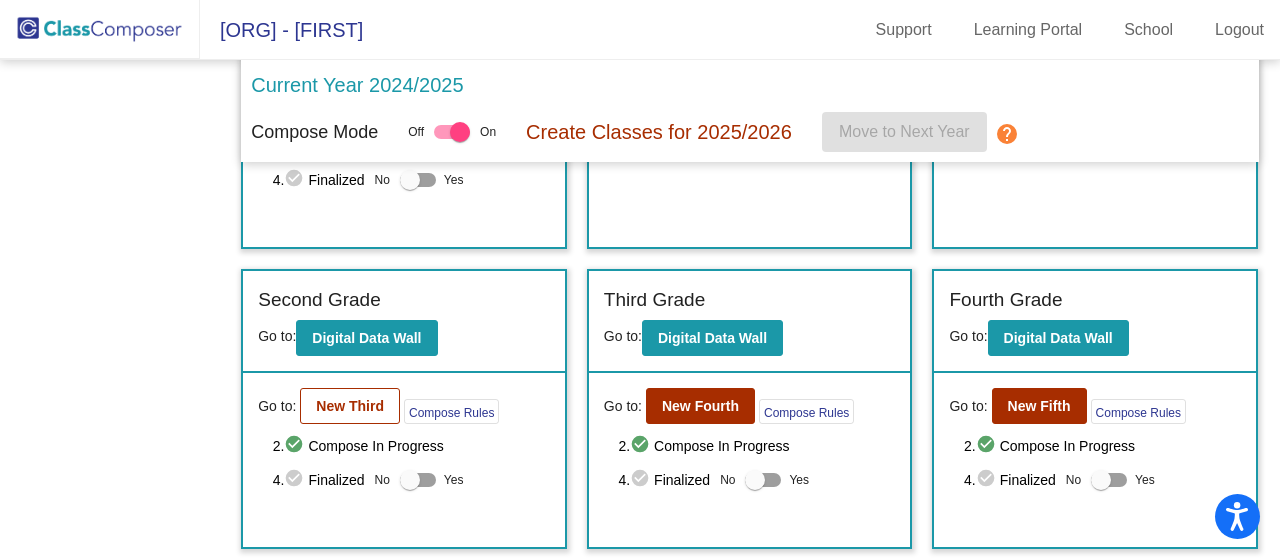 scroll, scrollTop: 0, scrollLeft: 0, axis: both 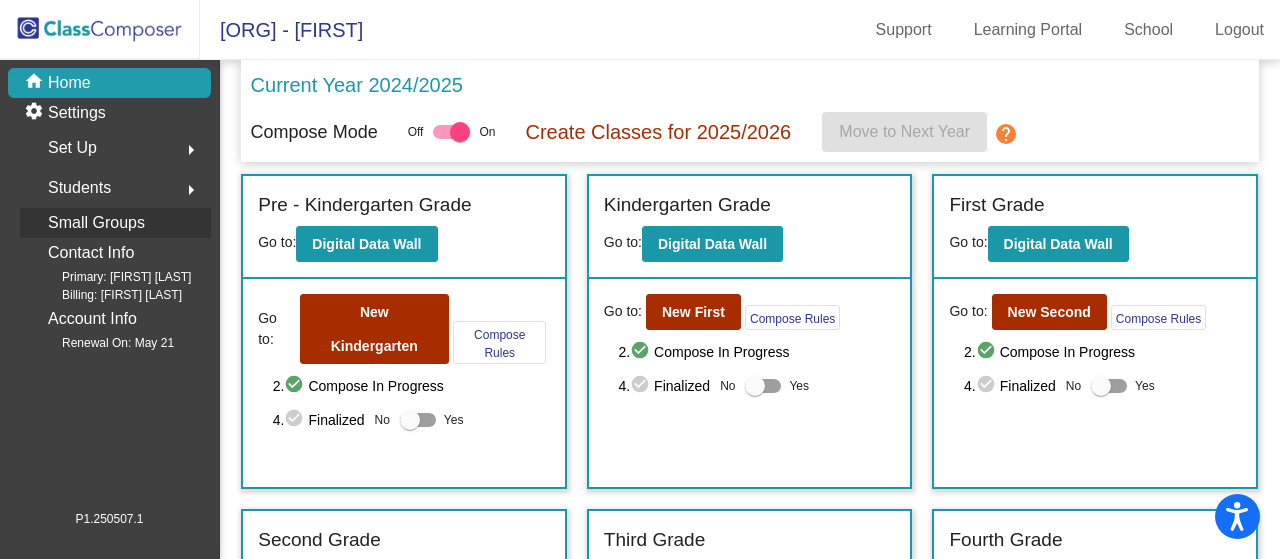 click on "Small Groups" 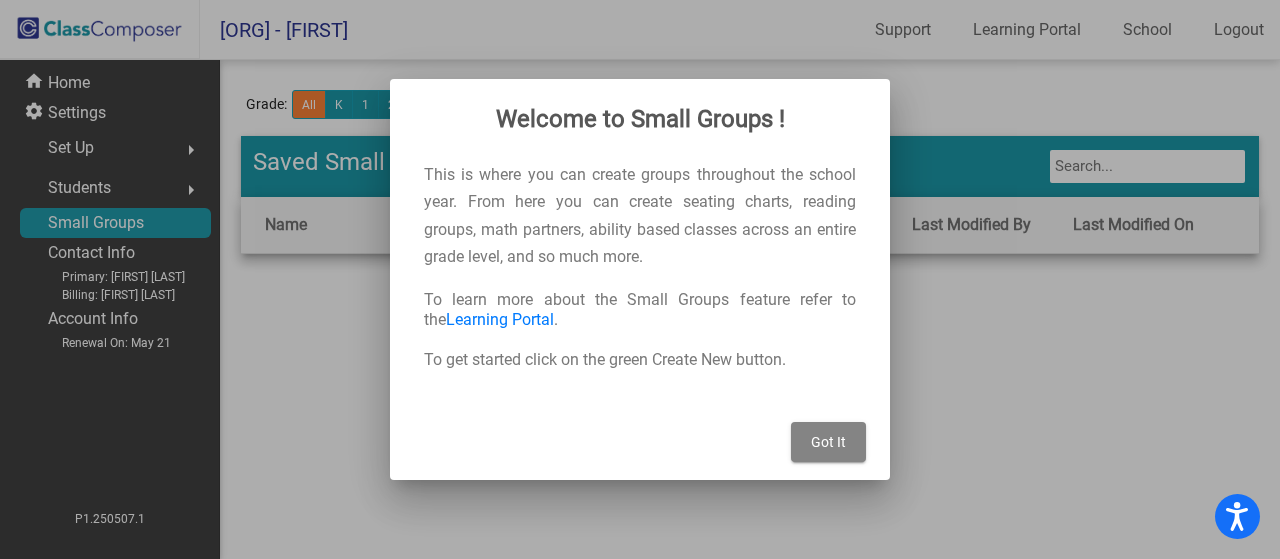 click on "Got It" at bounding box center (828, 442) 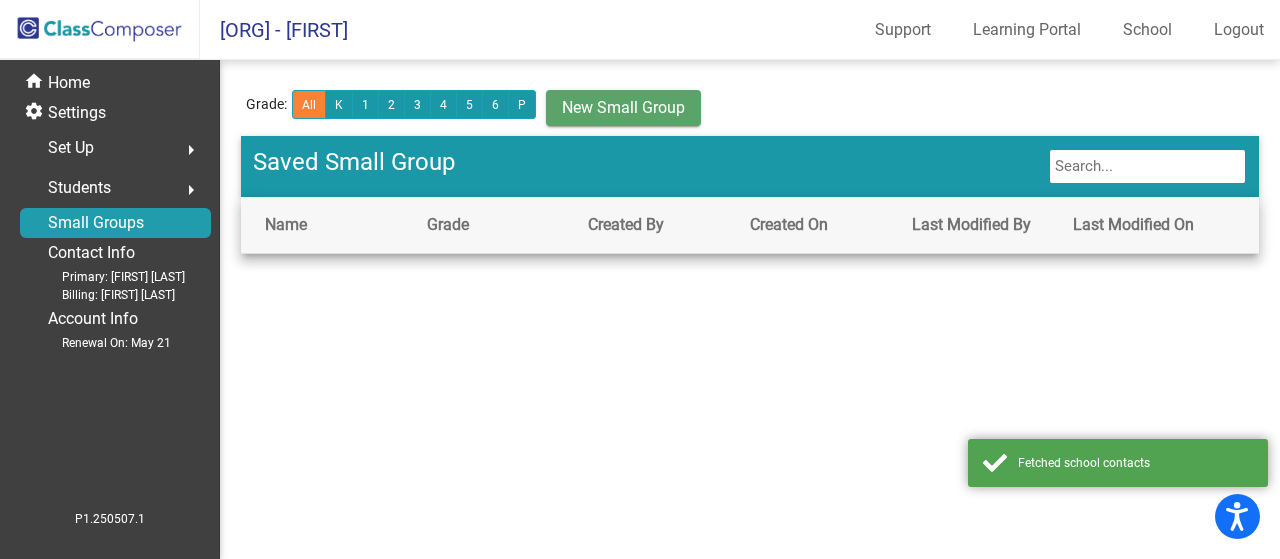 click on "Students" 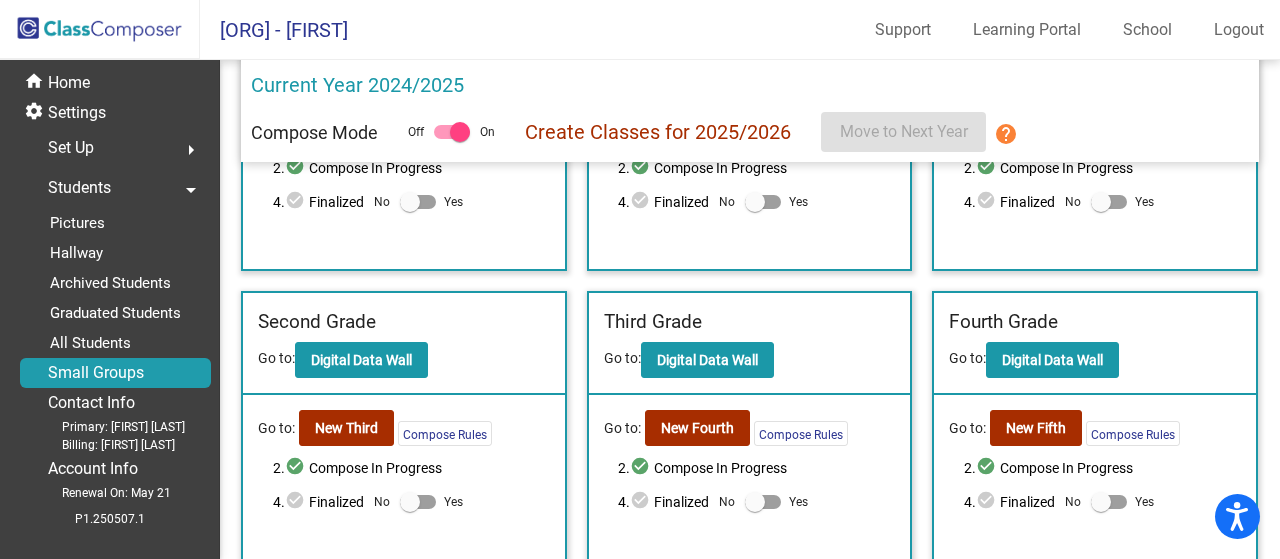 scroll, scrollTop: 185, scrollLeft: 0, axis: vertical 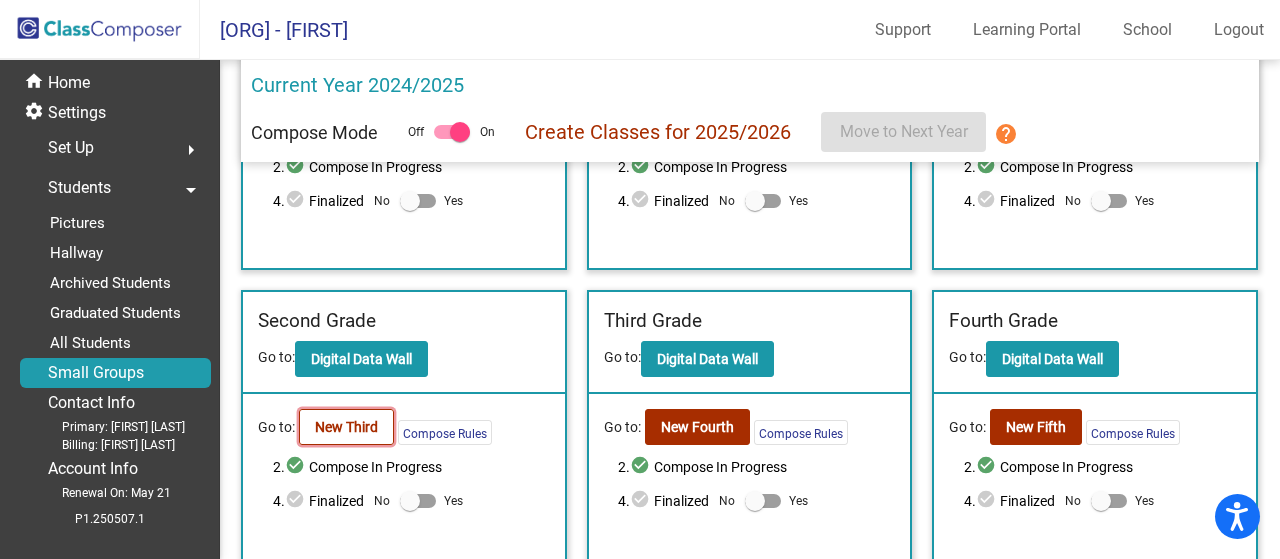 click on "New Third" 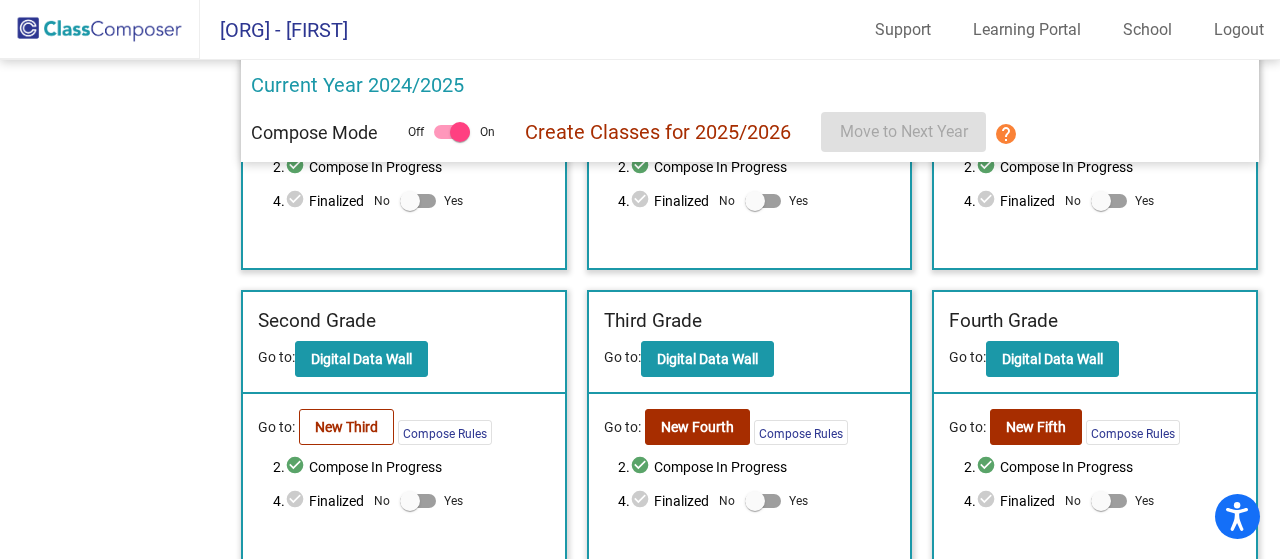 scroll, scrollTop: 0, scrollLeft: 0, axis: both 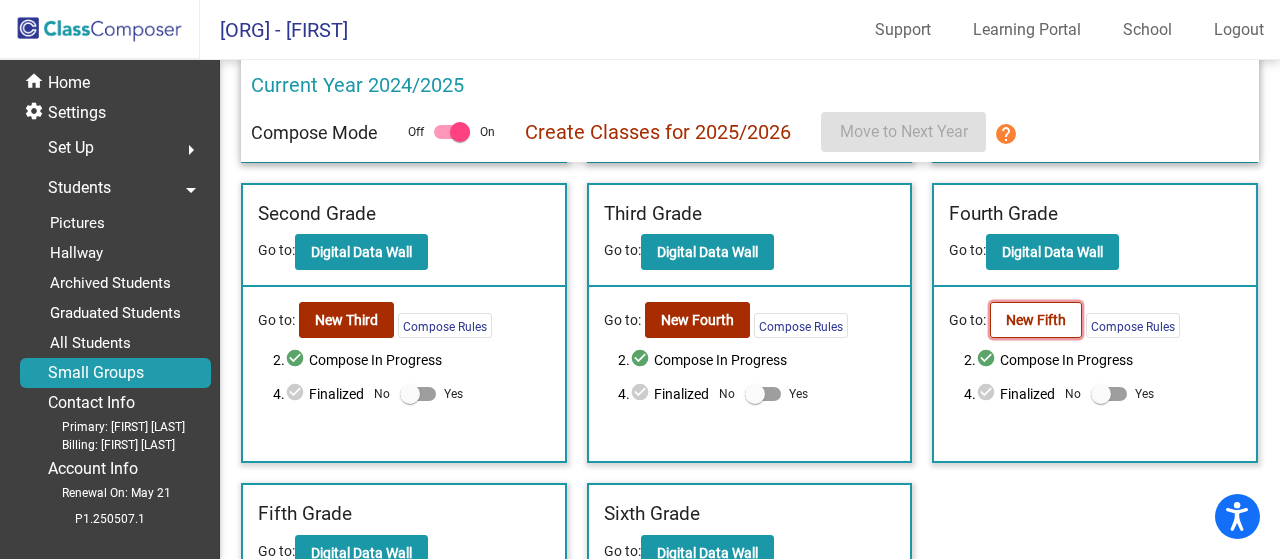 click on "New Fifth" 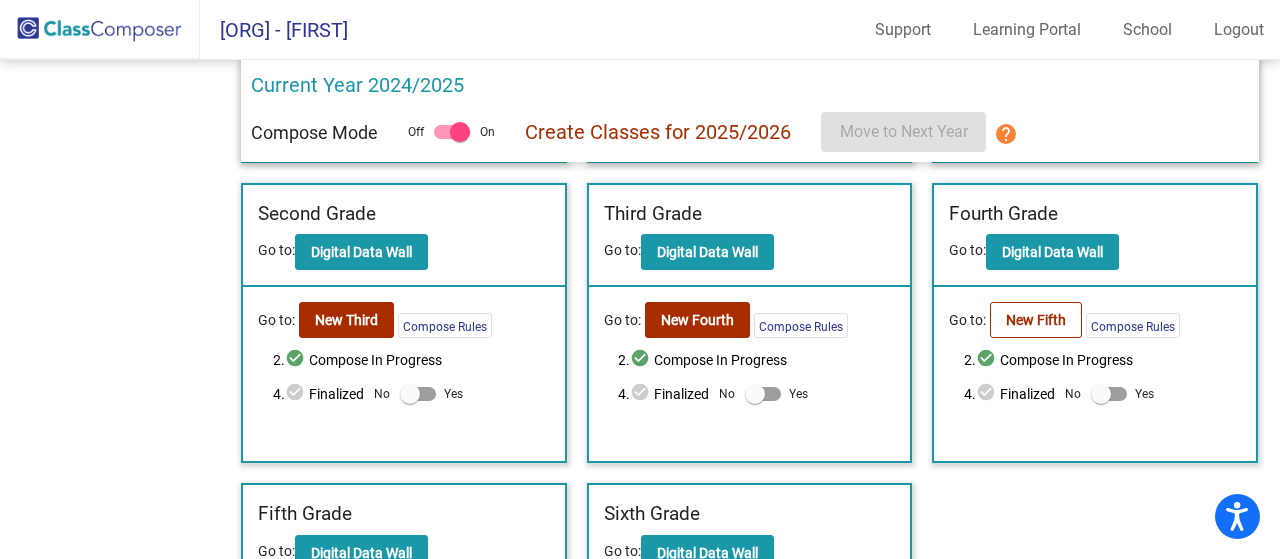 scroll, scrollTop: 0, scrollLeft: 0, axis: both 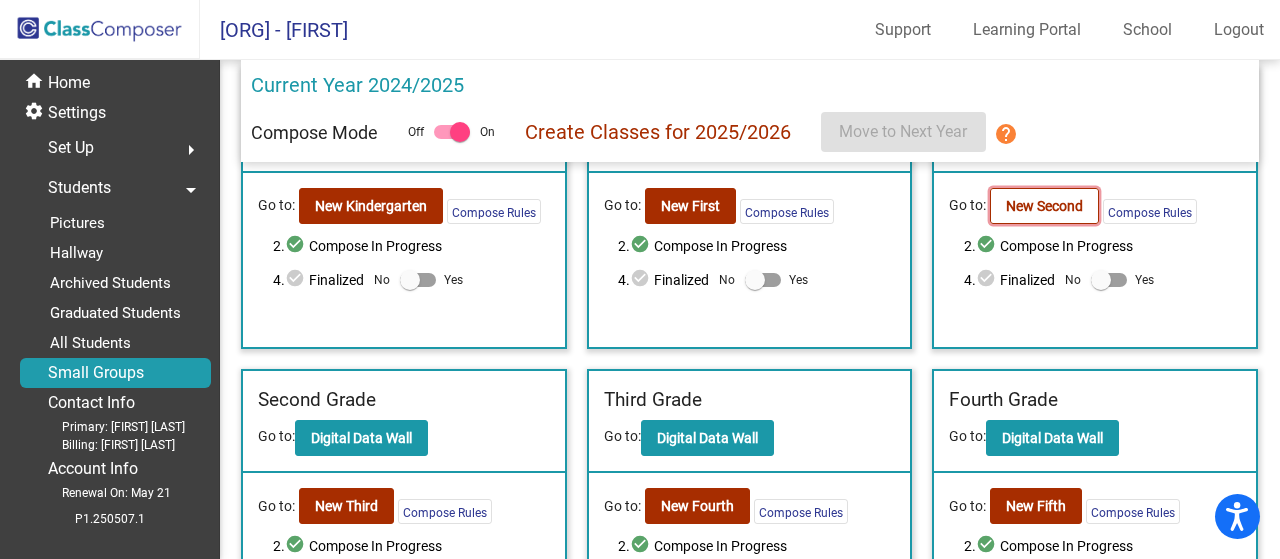 click on "New Second" 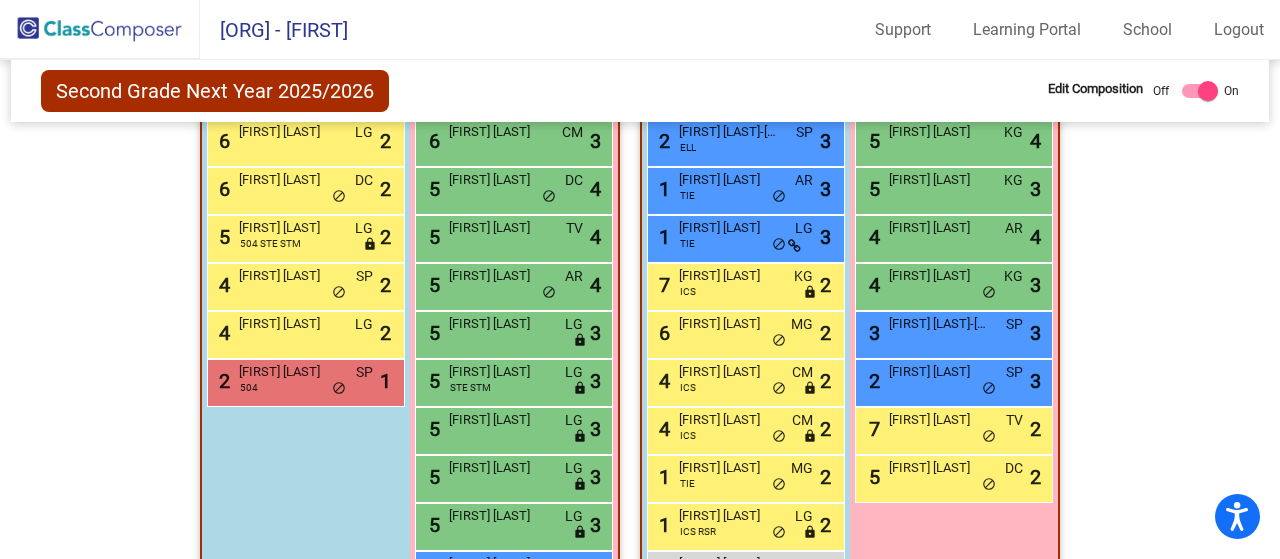 scroll, scrollTop: 1912, scrollLeft: 0, axis: vertical 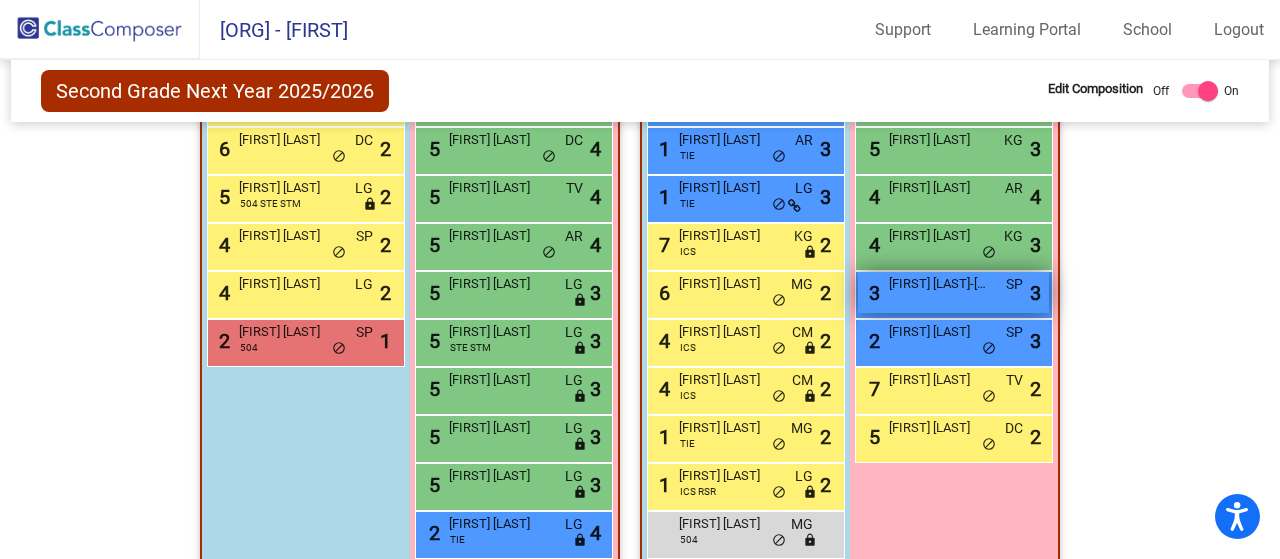 click on "[NUMBER] [FIRST] [LAST] SP lock do_not_disturb_alt [NUMBER]" at bounding box center [953, 292] 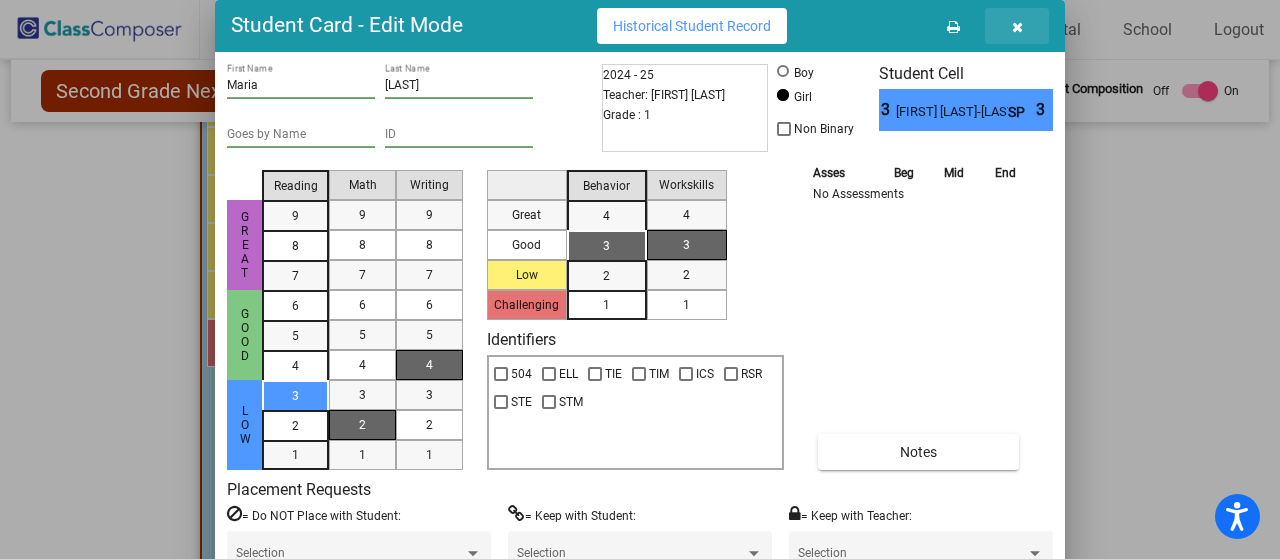 click at bounding box center (1017, 27) 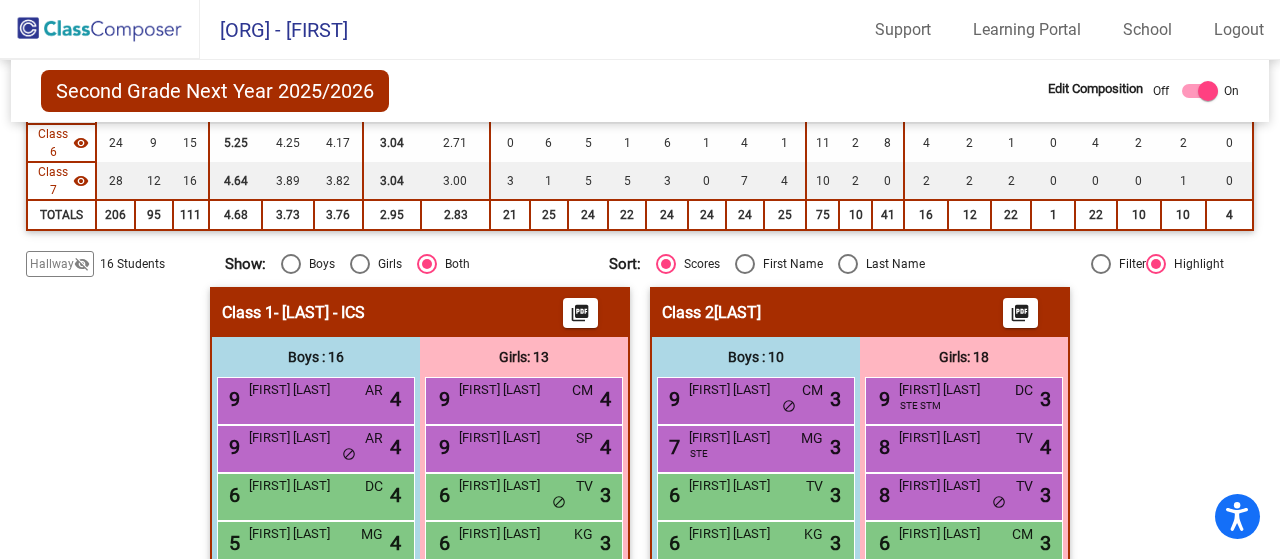 scroll, scrollTop: 432, scrollLeft: 0, axis: vertical 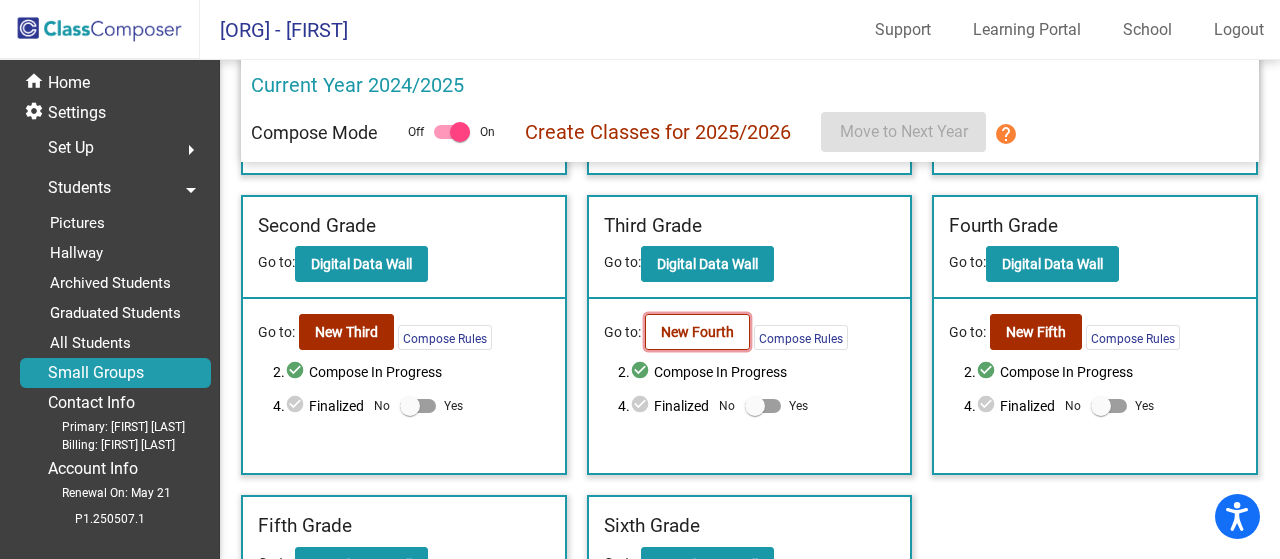 click on "New Fourth" 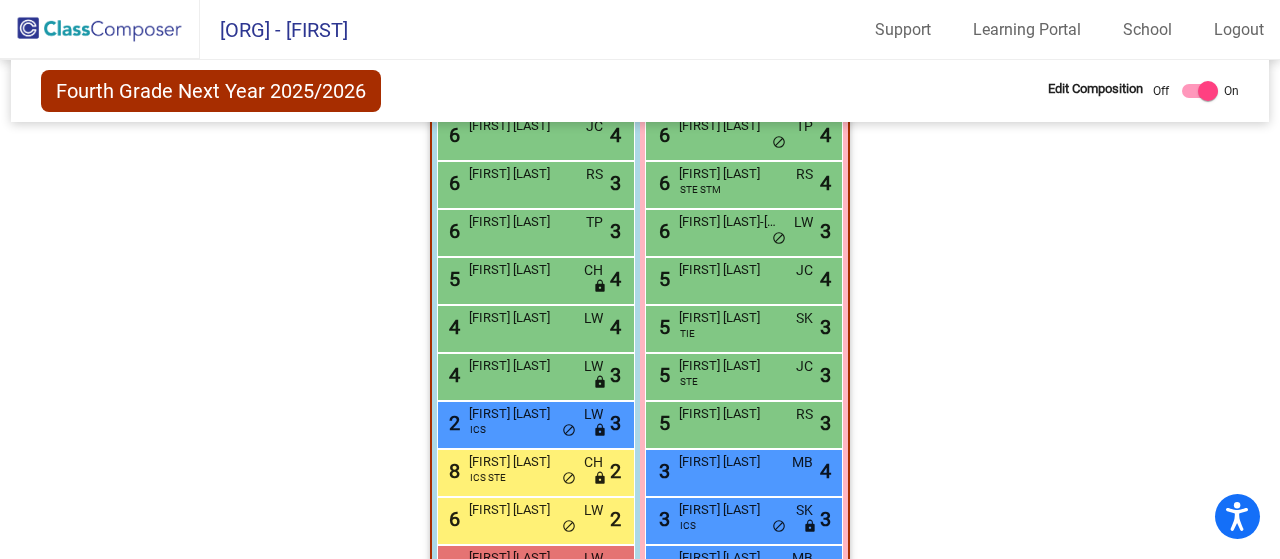 scroll, scrollTop: 3080, scrollLeft: 0, axis: vertical 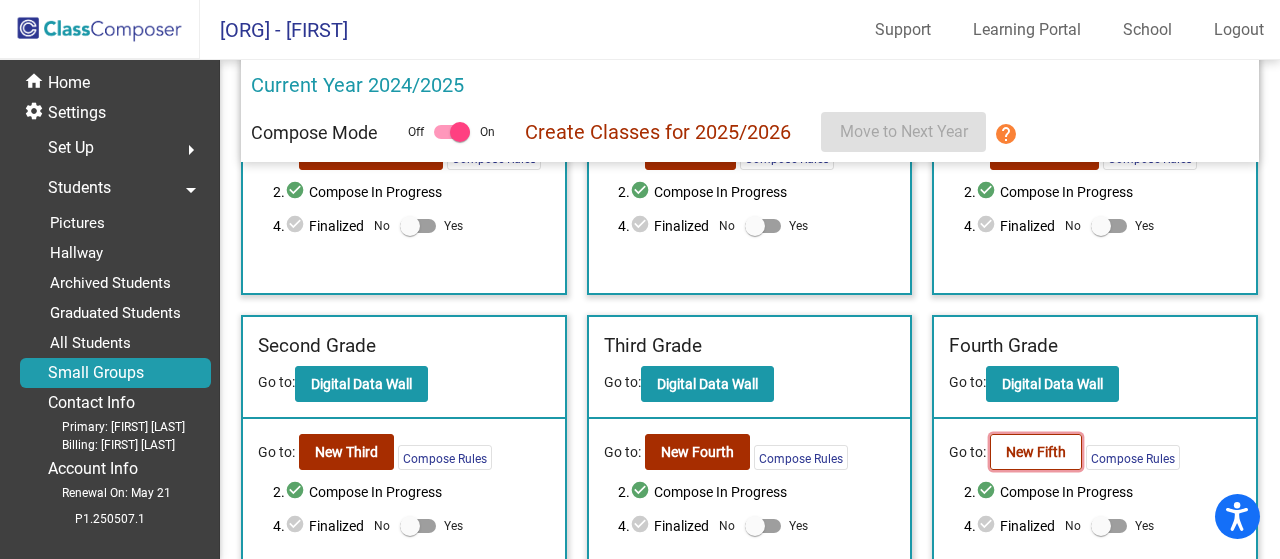 click on "New Fifth" 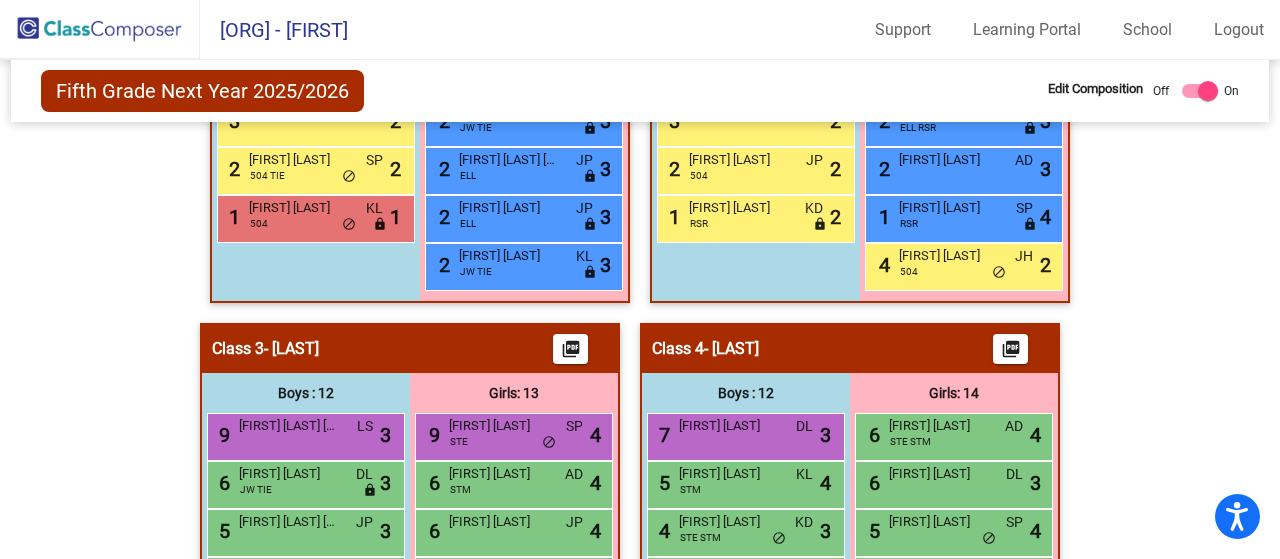 scroll, scrollTop: 1040, scrollLeft: 0, axis: vertical 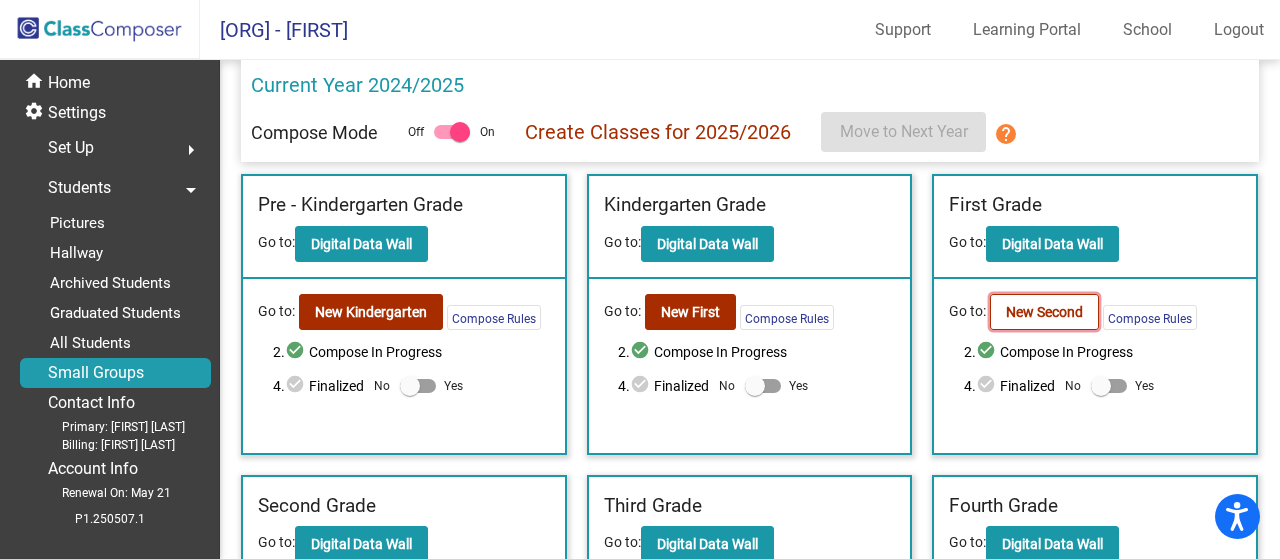 click on "New Second" 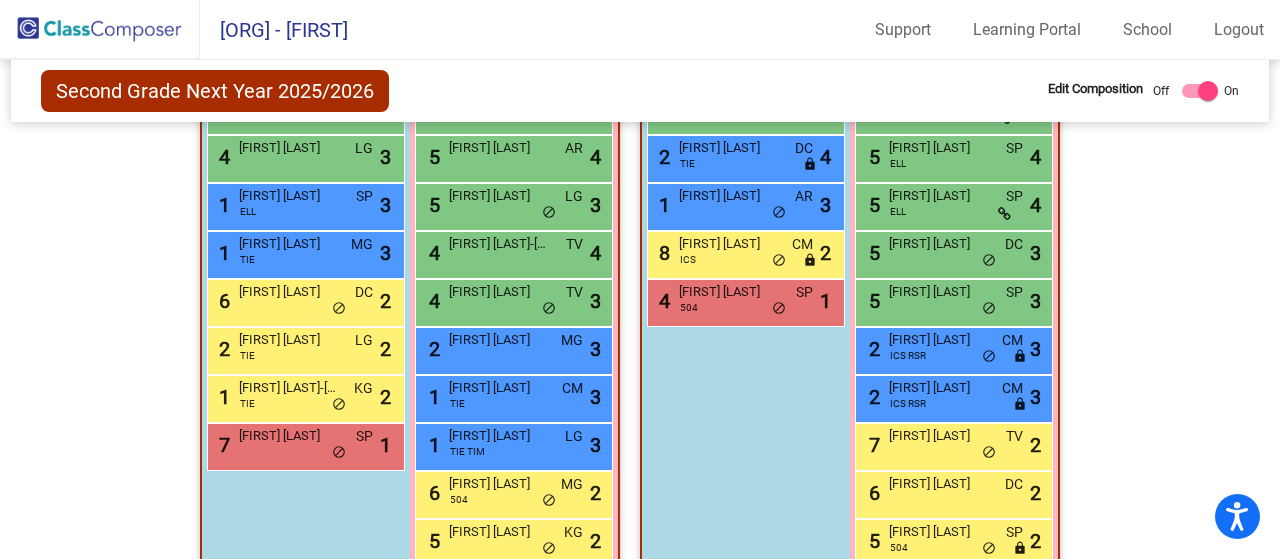 scroll, scrollTop: 2840, scrollLeft: 0, axis: vertical 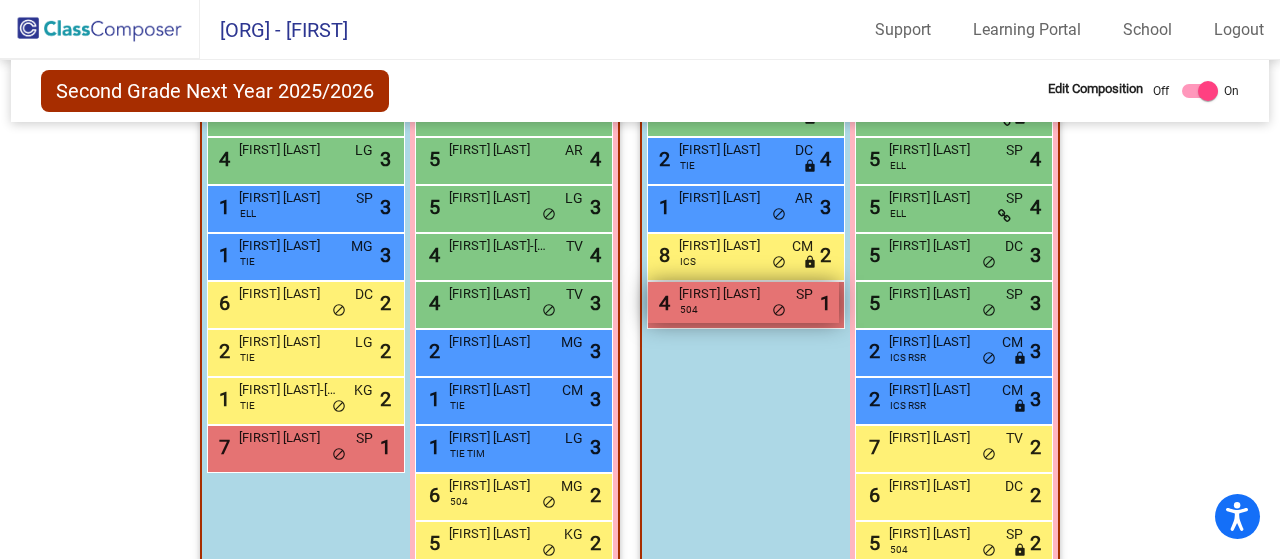 click on "[NUMBER] [FIRST] [NUMBER] [TEXT] [TEXT] [TEXT] [NUMBER]" at bounding box center (743, 302) 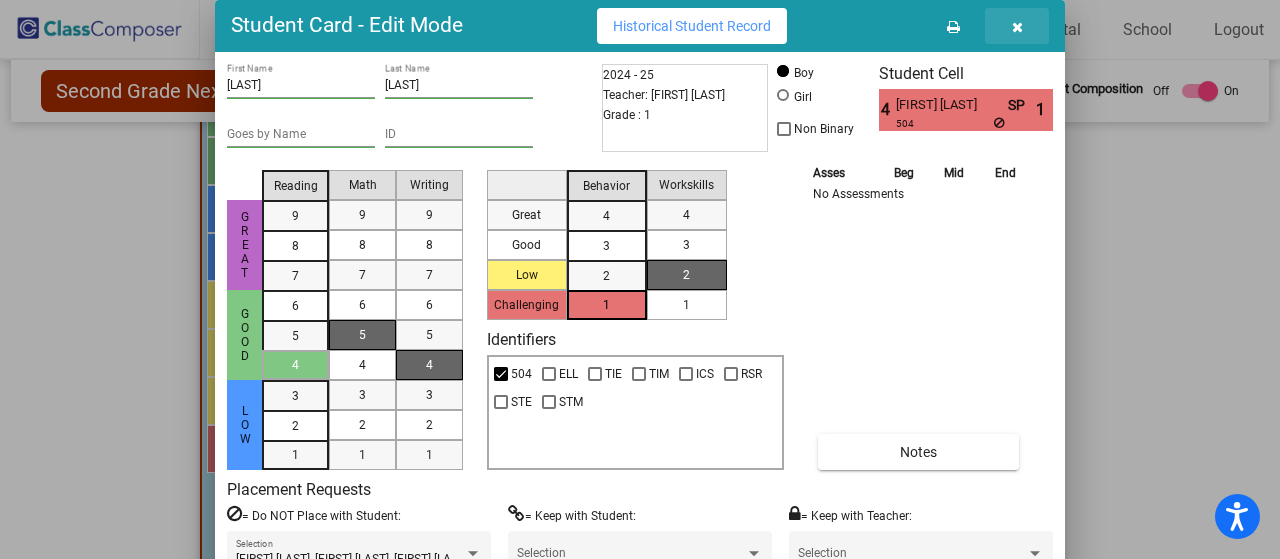 click at bounding box center (1017, 27) 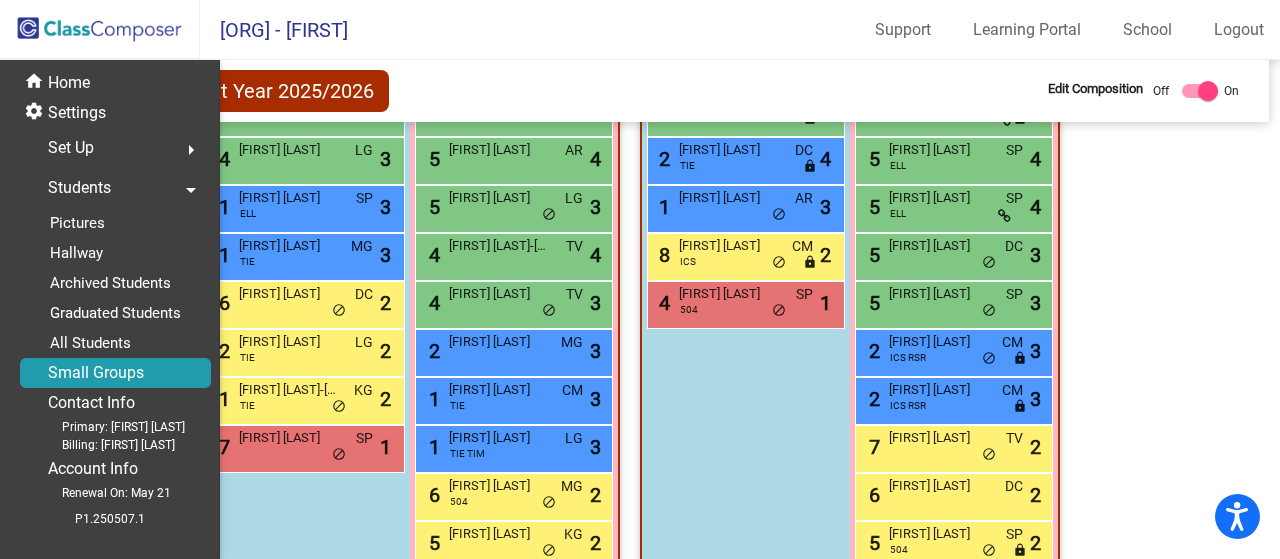 scroll, scrollTop: 0, scrollLeft: 0, axis: both 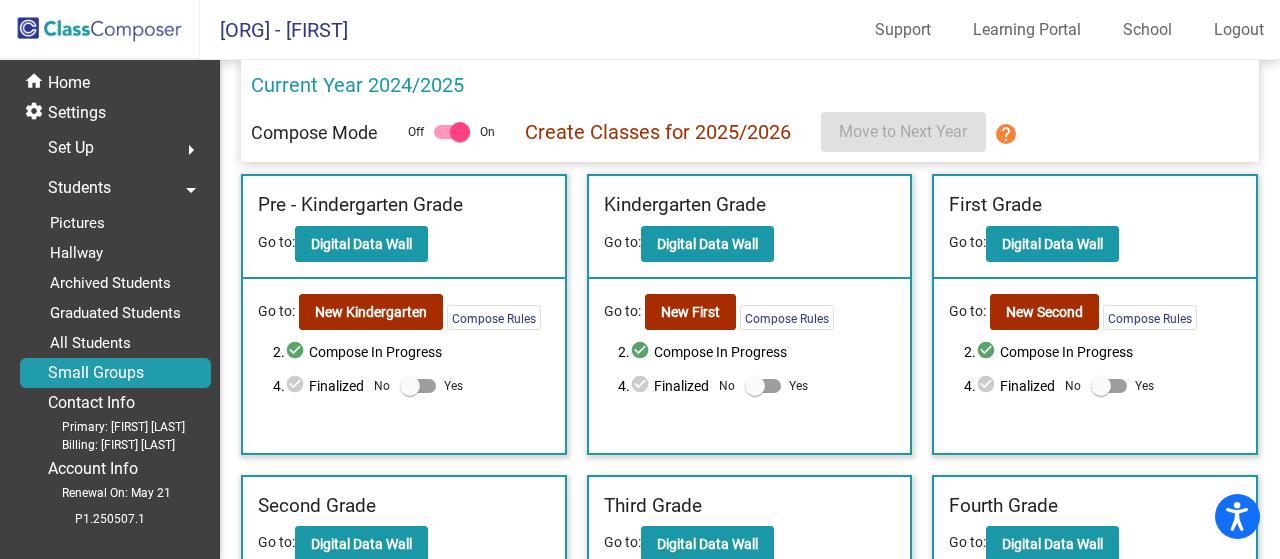 click on "Current Year [YEAR]/[YEAR] Compose Mode Off  On Create Classes for [YEAR]/[YEAR]  Move to Next Year  help Incoming   (New students moving into lowest grade) Go to:  Incoming Dashboard Go to:  New Pre - Kindergarten  Compose Rules     2.  check_circle  Compose In Progress   4.  check_circle  Finalized  No   Yes Pre - Kindergarten Grade Go to:  Digital Data Wall Go to:  New Kindergarten  Compose Rules     2.  check_circle  Compose In Progress   4.  check_circle  Finalized  No   Yes Kindergarten Grade Go to:  Digital Data Wall Go to:  New First  Compose Rules     2.  check_circle  Compose In Progress   4.  check_circle  Finalized  No   Yes First Grade Go to:  Digital Data Wall Go to:  New Second  Compose Rules     2.  check_circle  Compose In Progress   4.  check_circle  Finalized  No   Yes Second Grade Go to:  Digital Data Wall Go to:  New Third  Compose Rules     2.  check_circle  Compose In Progress   4.  check_circle  Finalized  No   Yes Third Grade Go to:  Digital Data Wall Go to:  New Fourth     2." 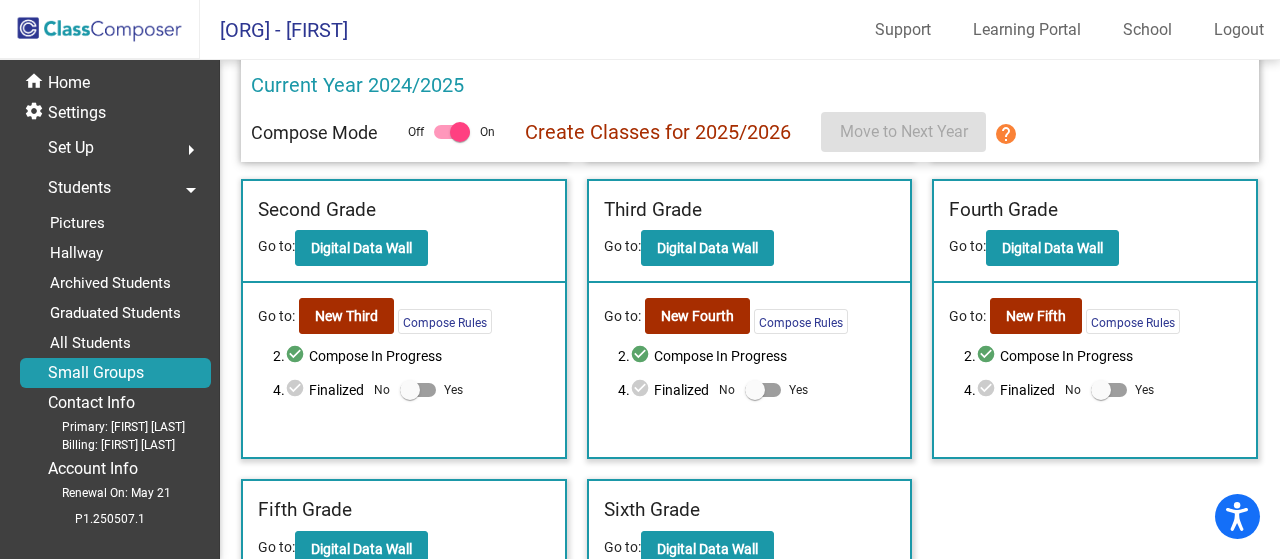scroll, scrollTop: 492, scrollLeft: 0, axis: vertical 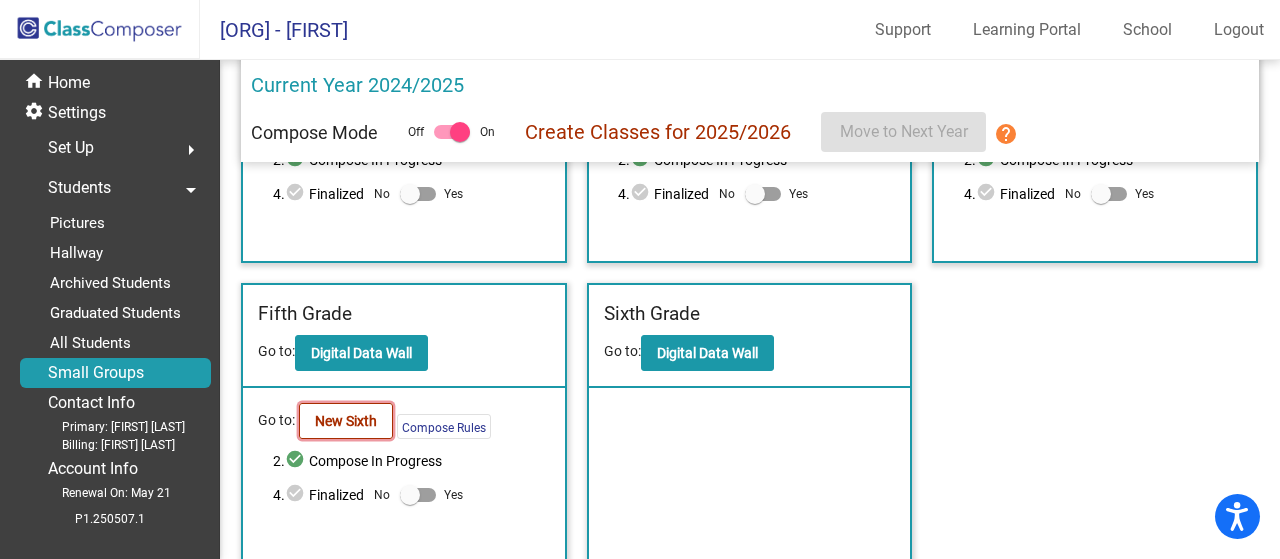 click on "New Sixth" 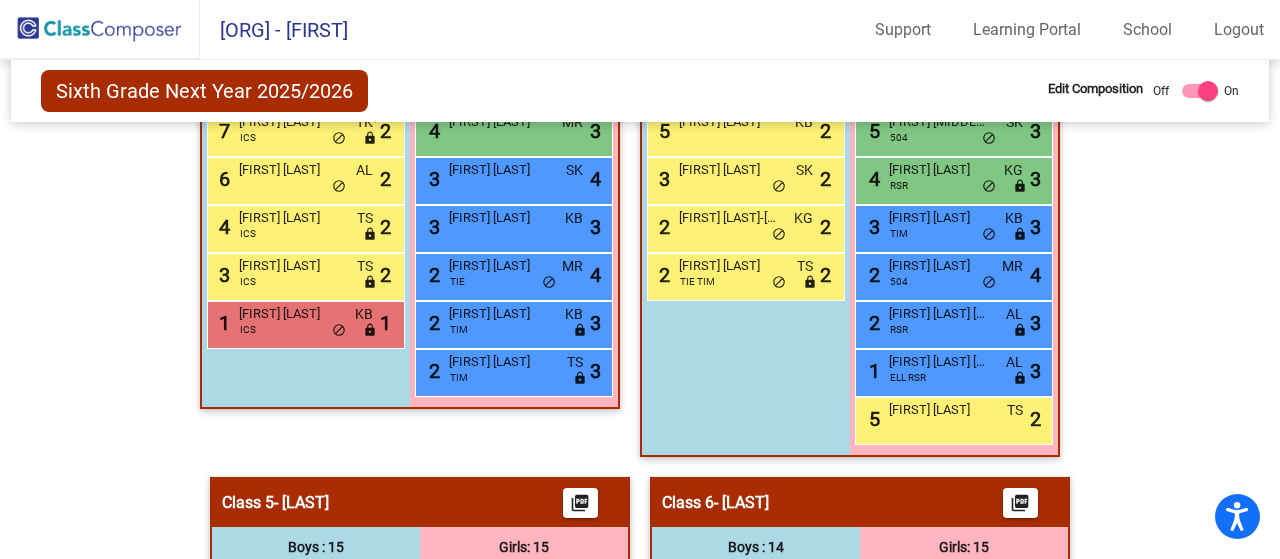 scroll, scrollTop: 1986, scrollLeft: 0, axis: vertical 